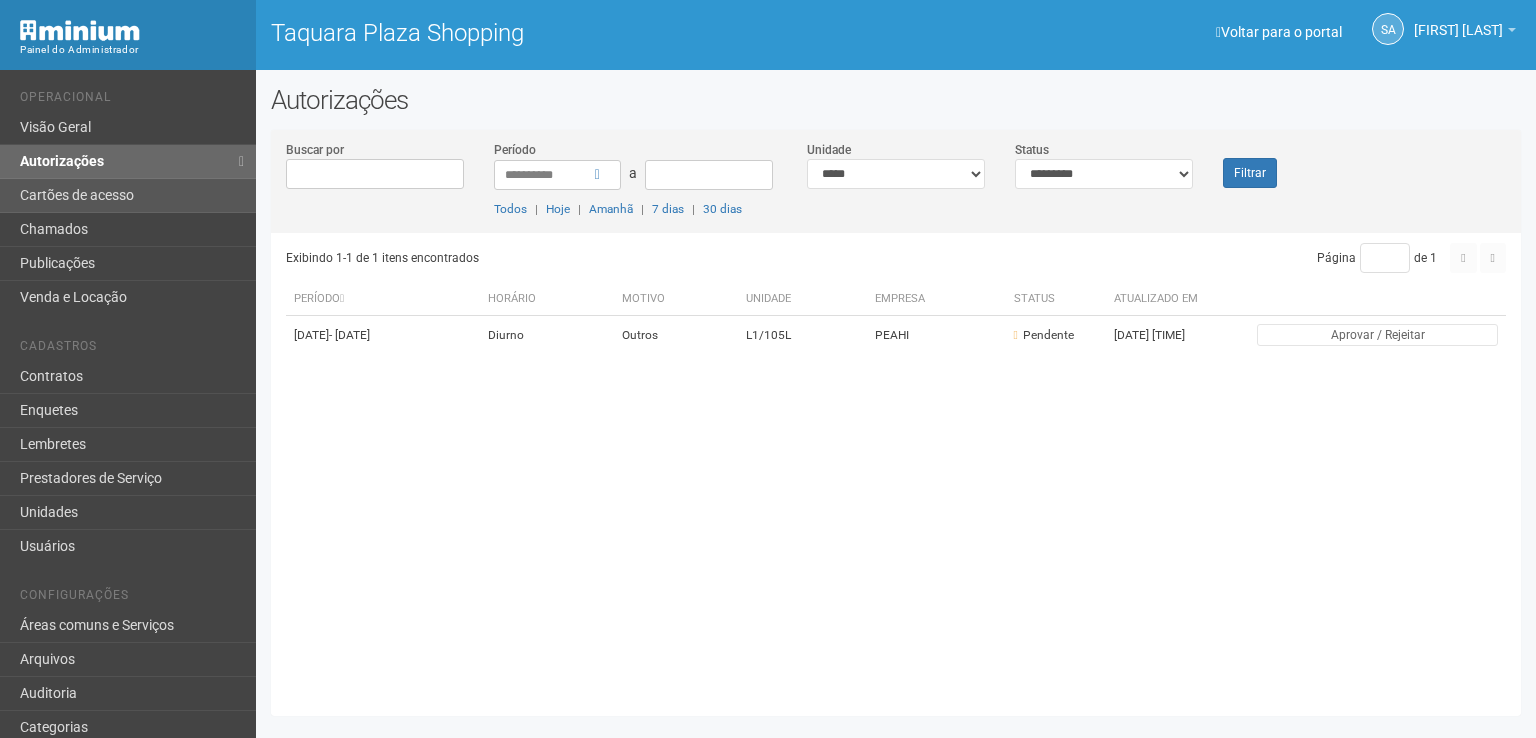 scroll, scrollTop: 0, scrollLeft: 0, axis: both 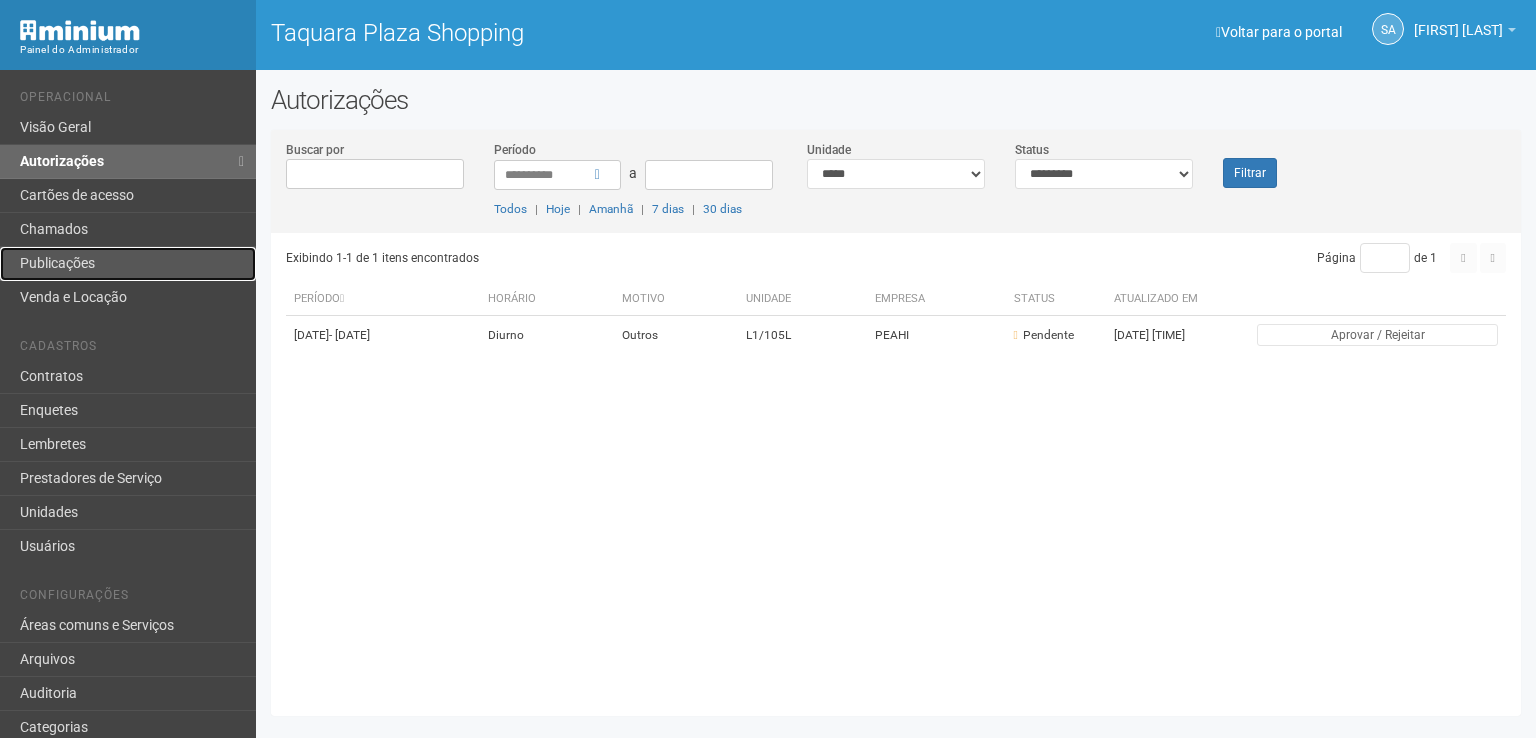 click on "Publicações" at bounding box center (128, 264) 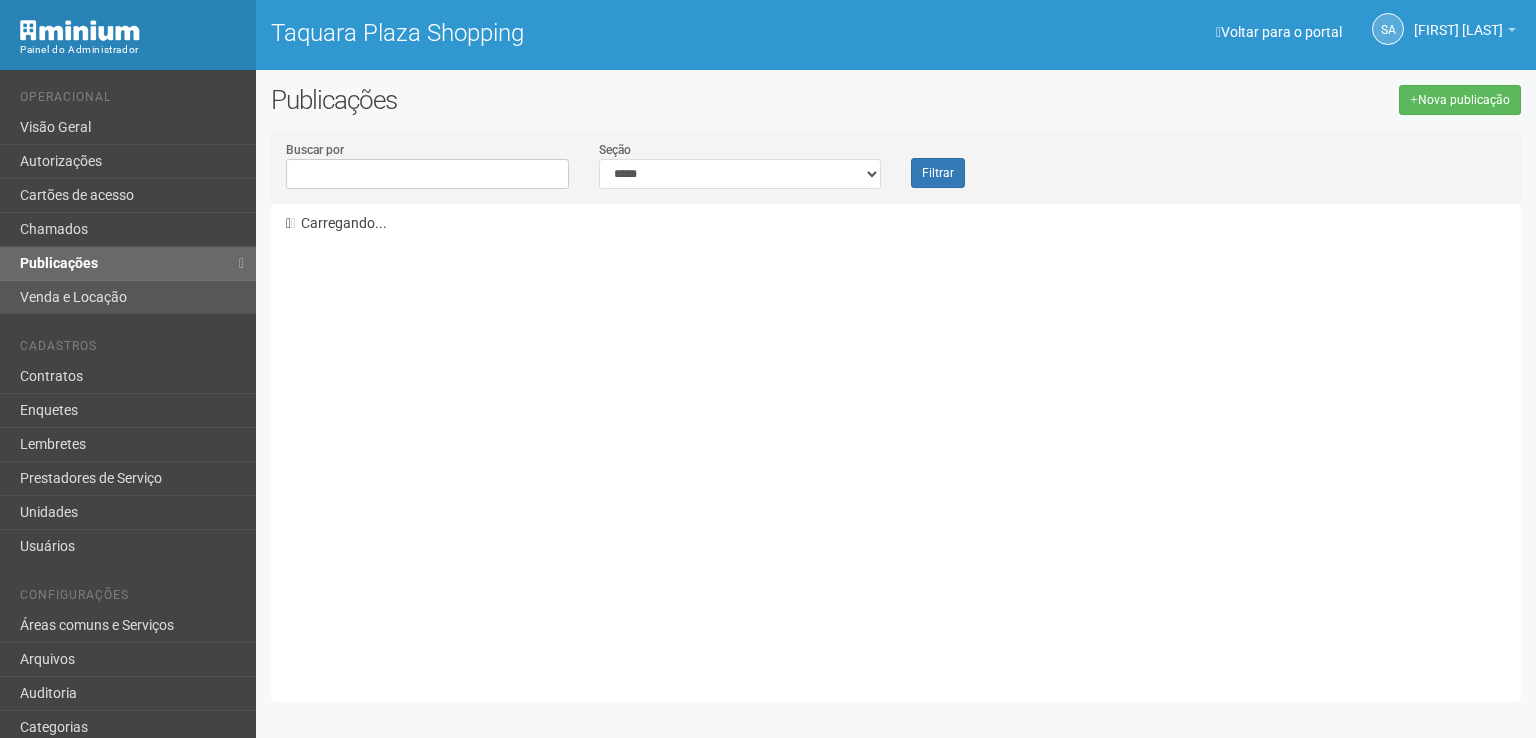 scroll, scrollTop: 0, scrollLeft: 0, axis: both 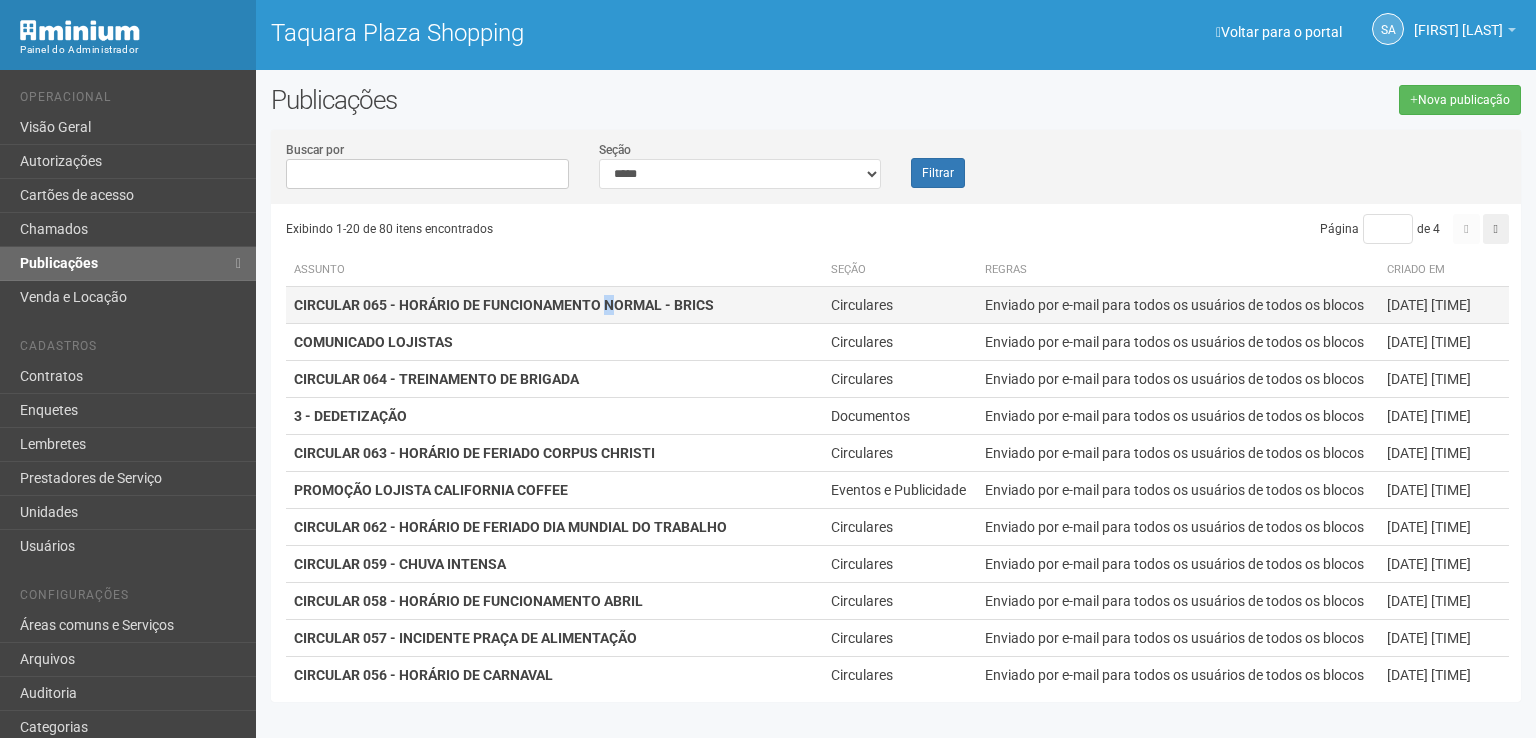 click on "CIRCULAR 065 - HORÁRIO DE FUNCIONAMENTO NORMAL - BRICS" at bounding box center [504, 305] 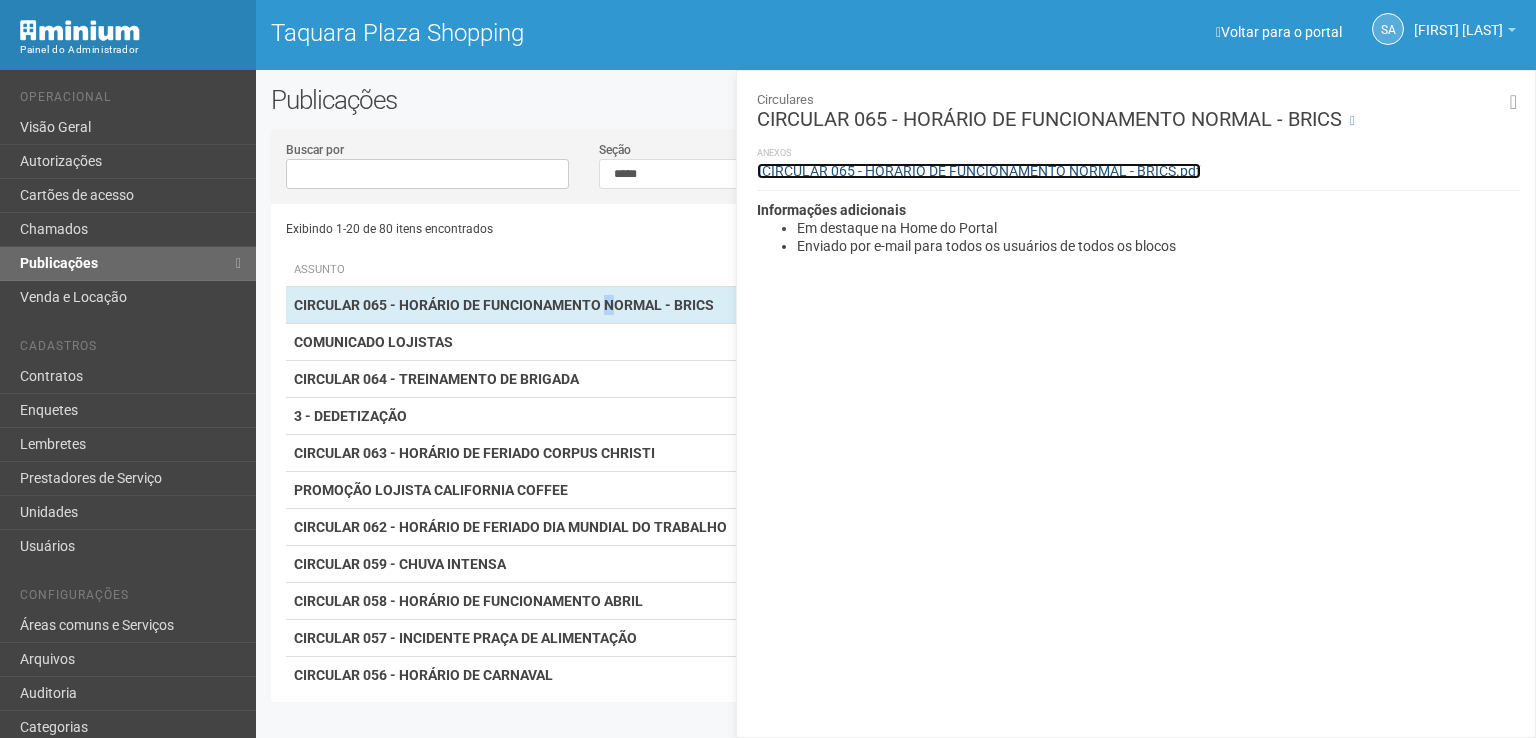 click on "CIRCULAR 065 - HORÁRIO DE FUNCIONAMENTO NORMAL - BRICS.pdf" at bounding box center (979, 171) 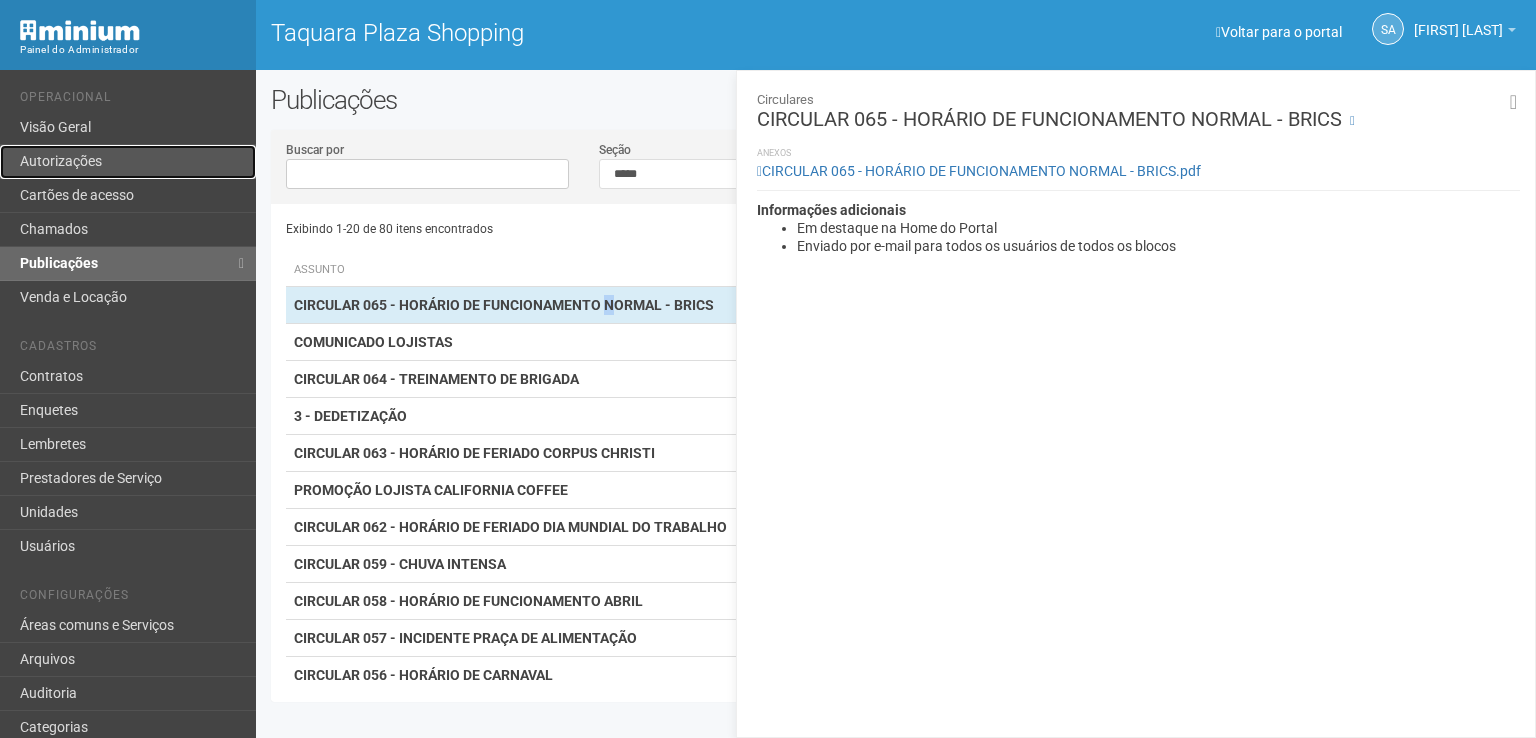 click on "Autorizações" at bounding box center (128, 162) 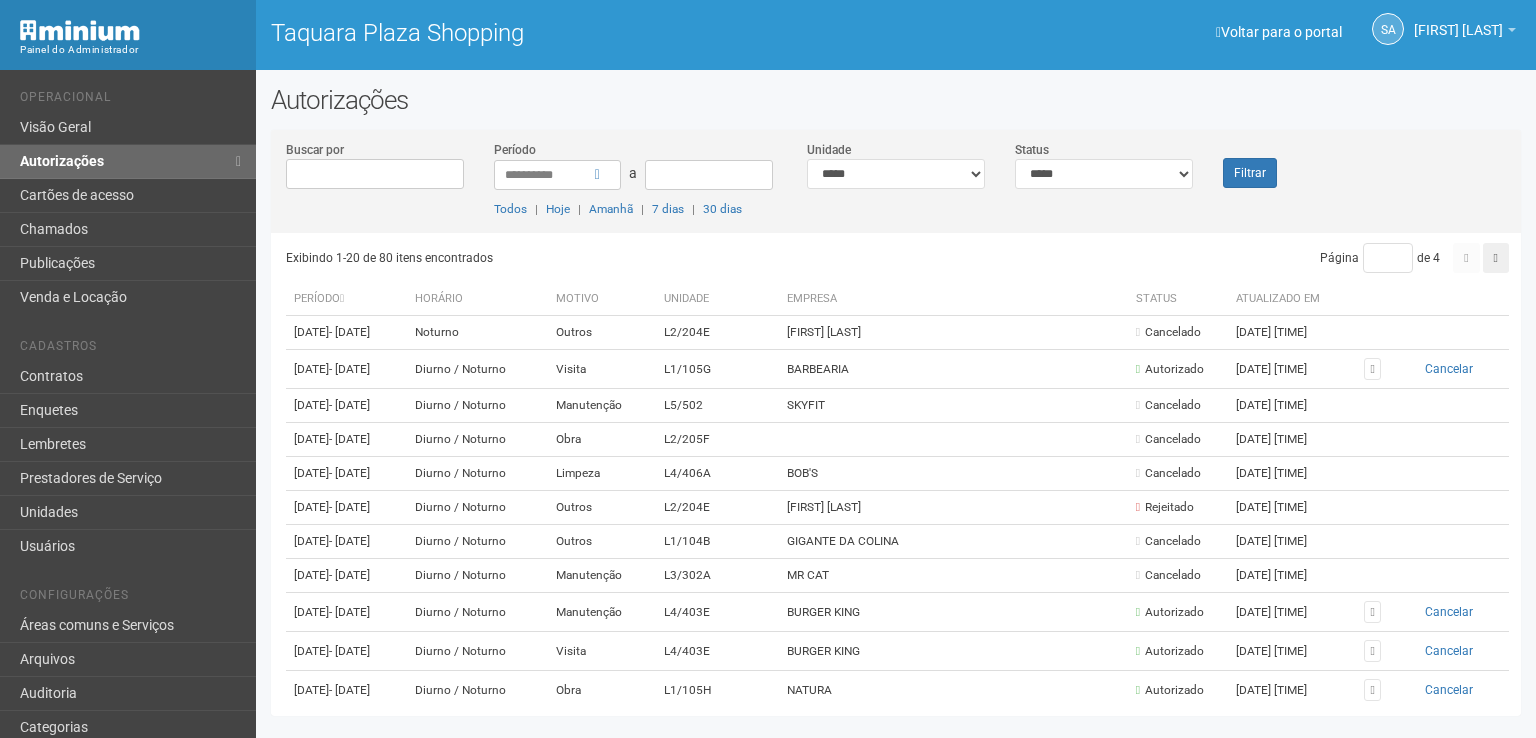 scroll, scrollTop: 0, scrollLeft: 0, axis: both 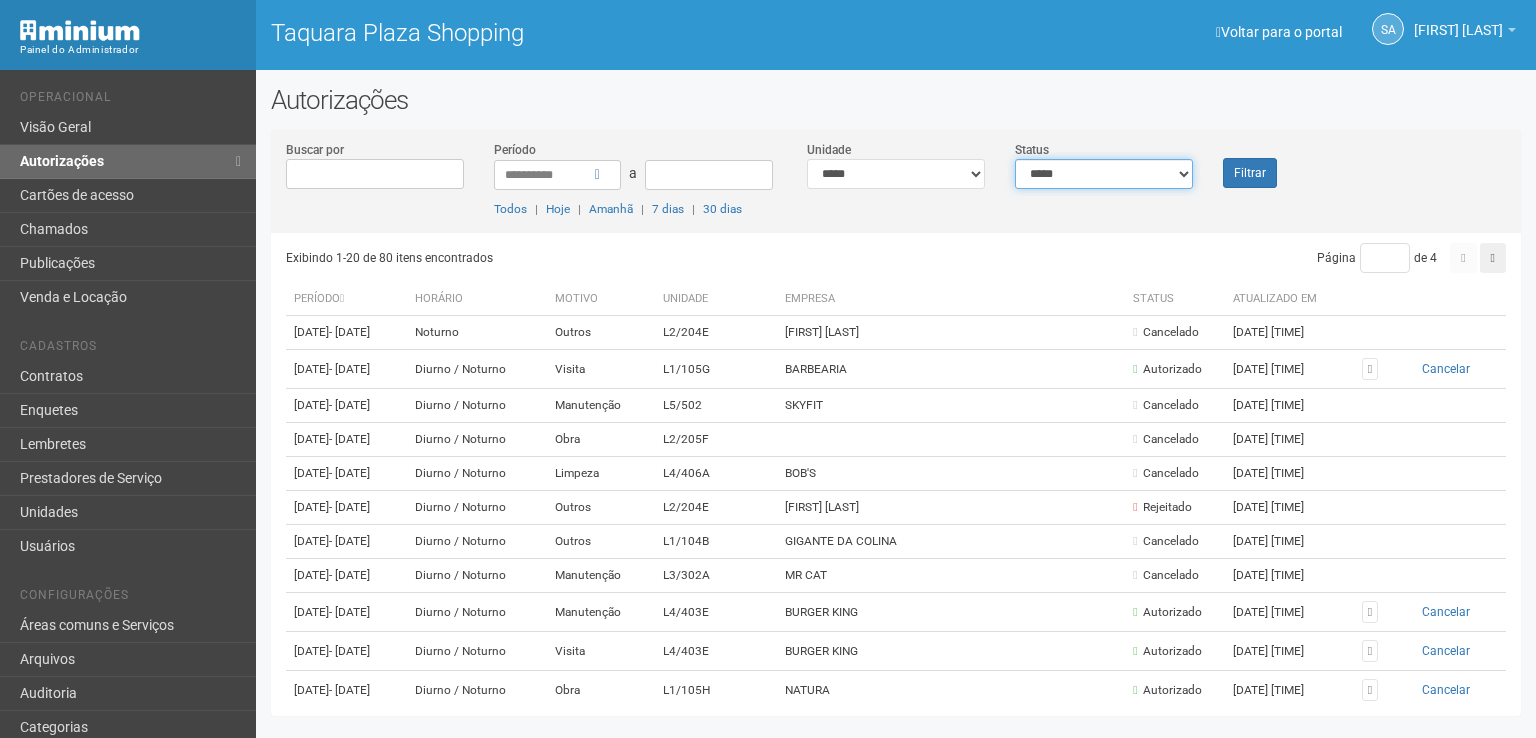 click on "**********" at bounding box center (1104, 174) 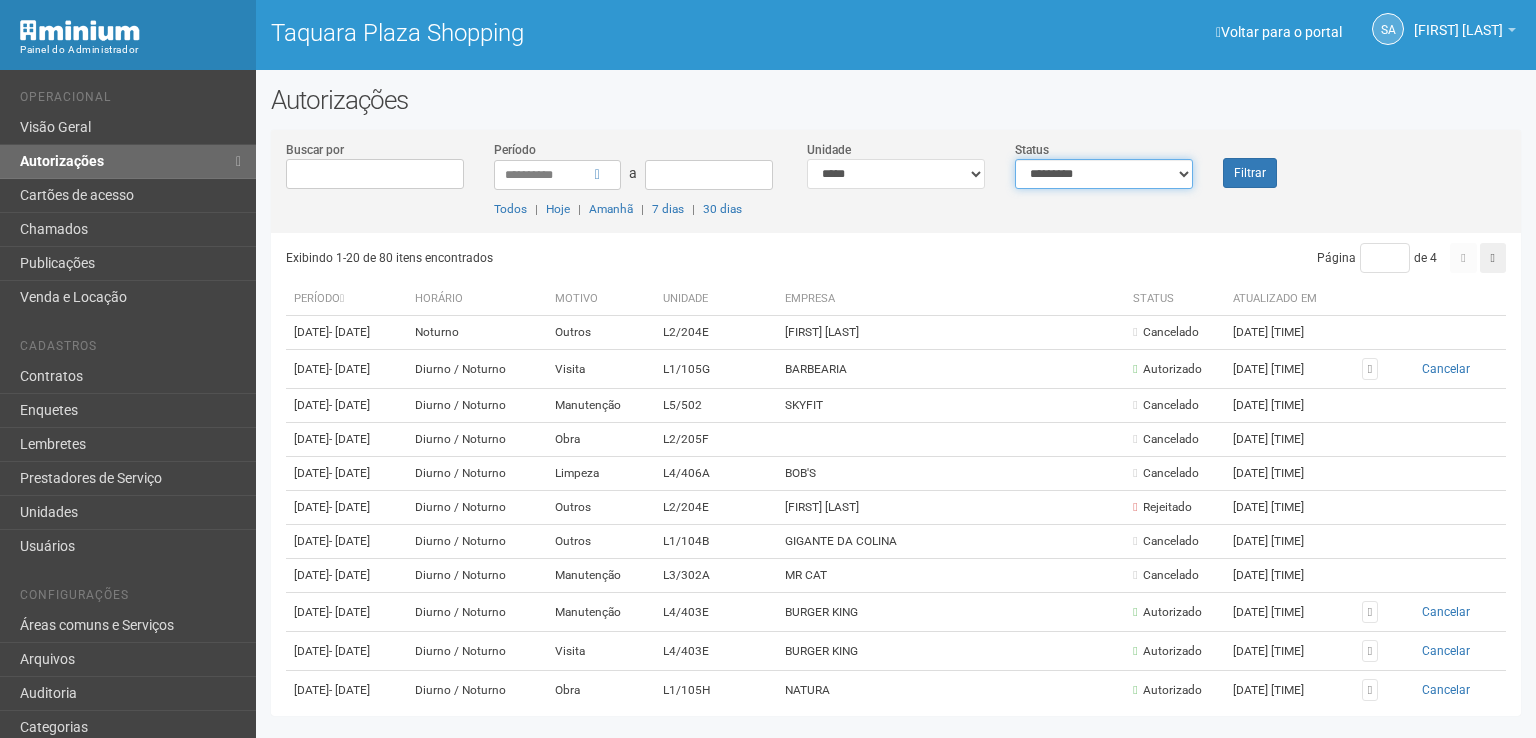 click on "**********" at bounding box center (1104, 174) 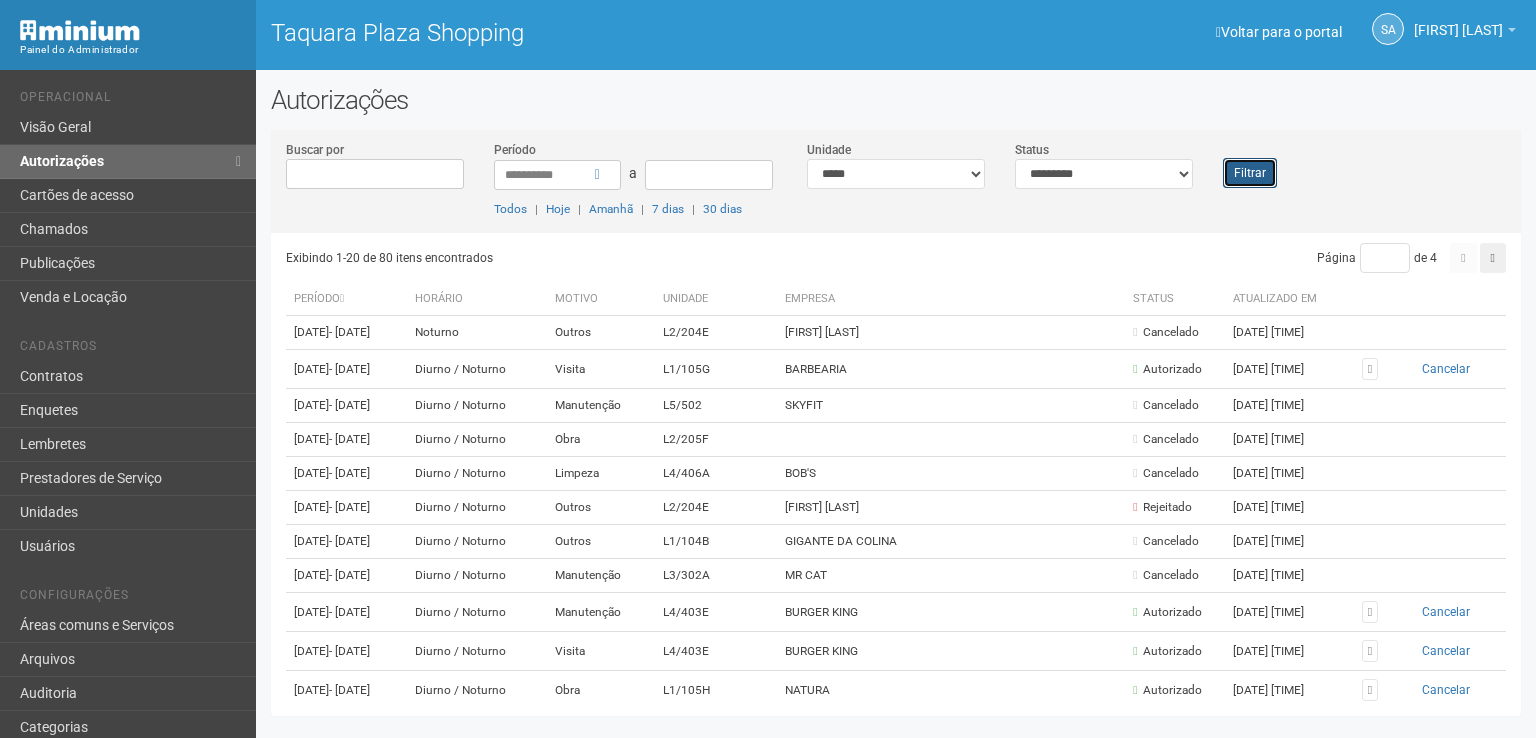 click on "Filtrar" at bounding box center (1250, 173) 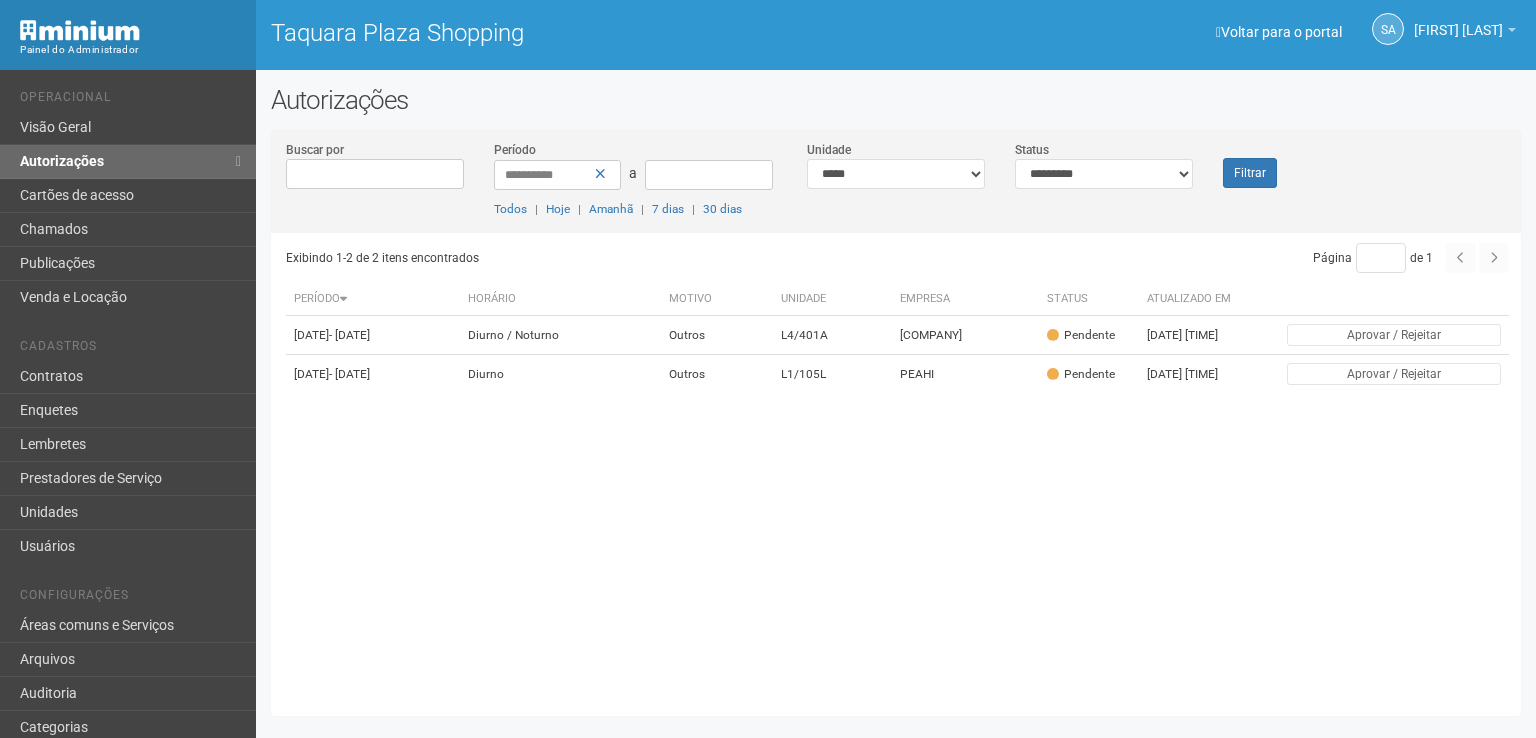 scroll, scrollTop: 0, scrollLeft: 0, axis: both 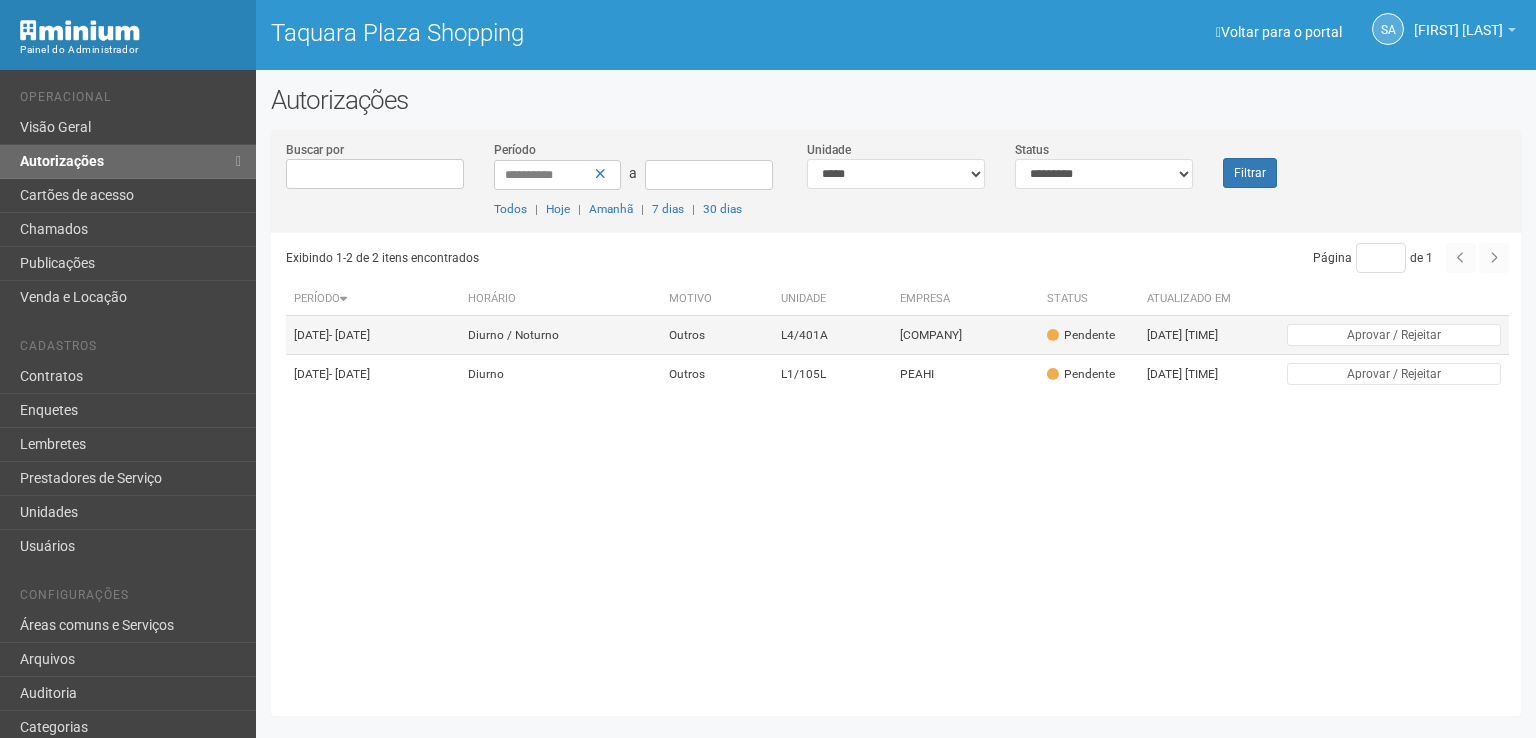 click on "[COMPANY]" at bounding box center [965, 335] 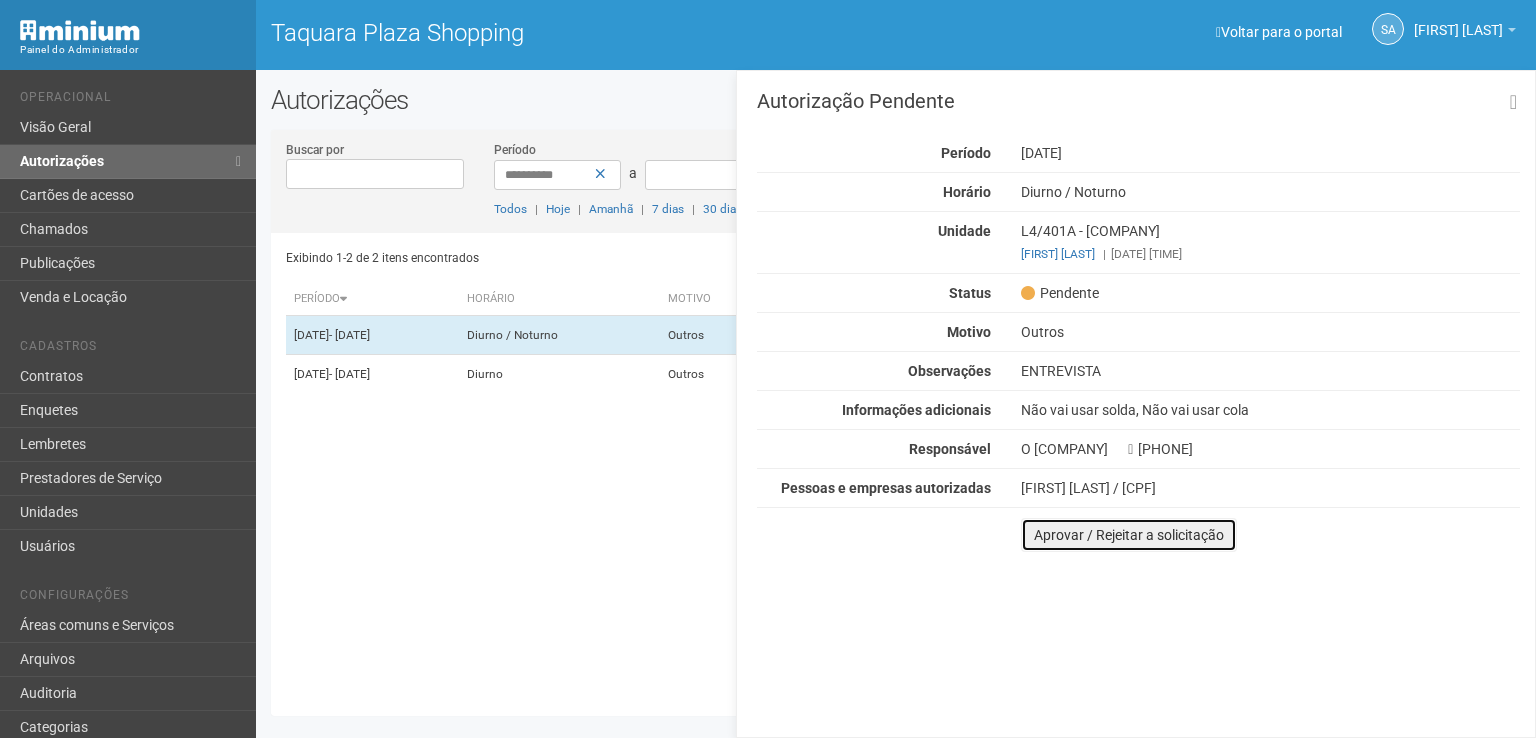 click on "Aprovar / Rejeitar a solicitação" at bounding box center (1129, 535) 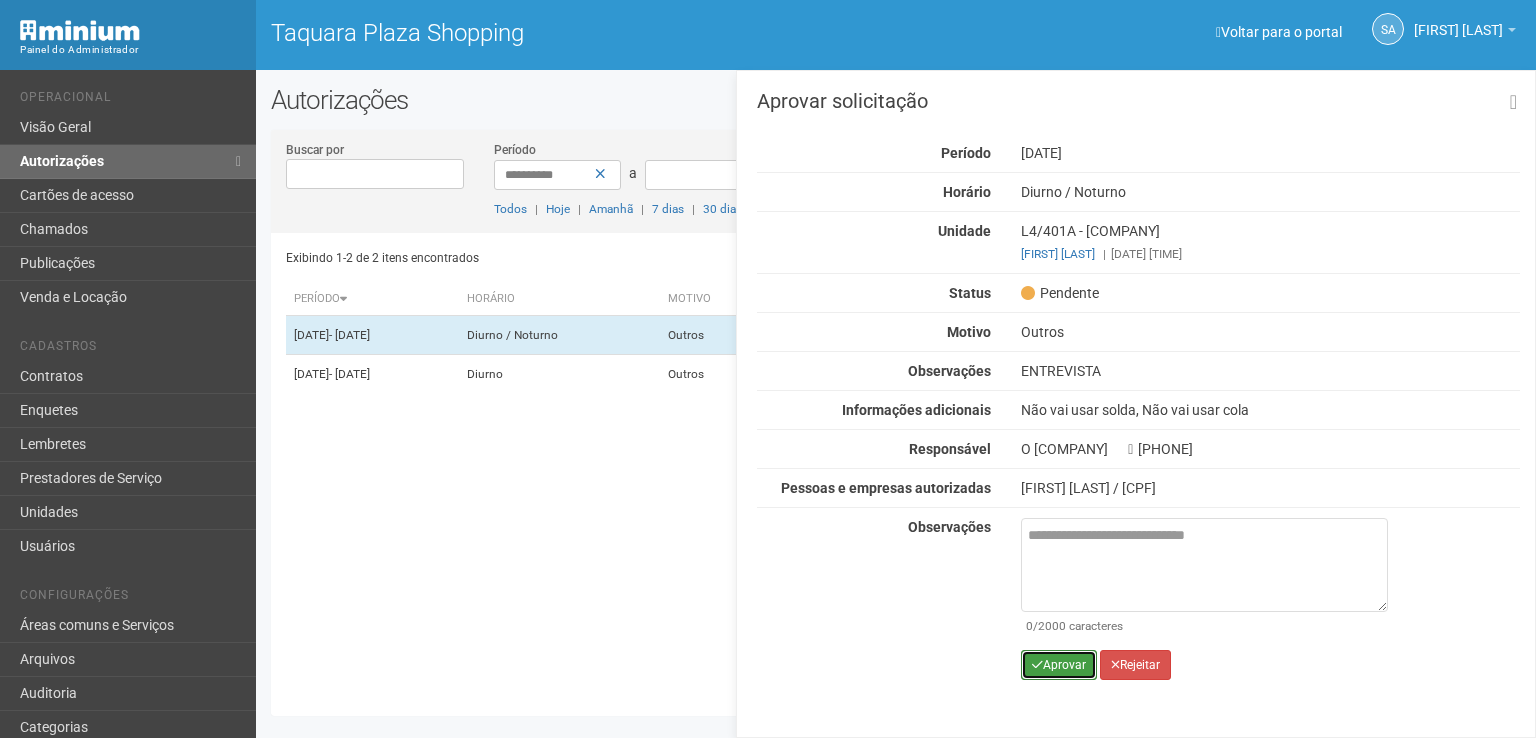 click on "Aprovar" at bounding box center (1059, 665) 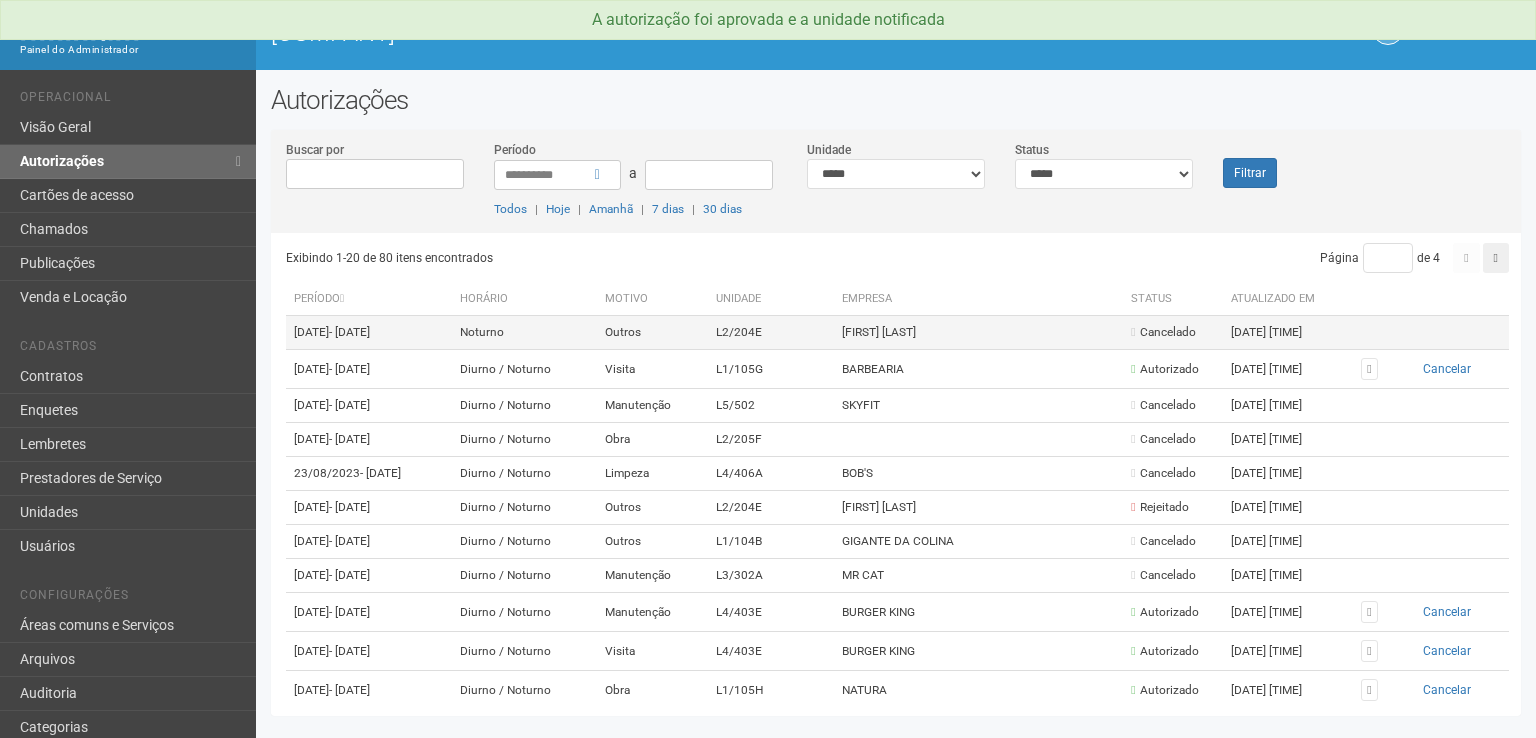 scroll, scrollTop: 0, scrollLeft: 0, axis: both 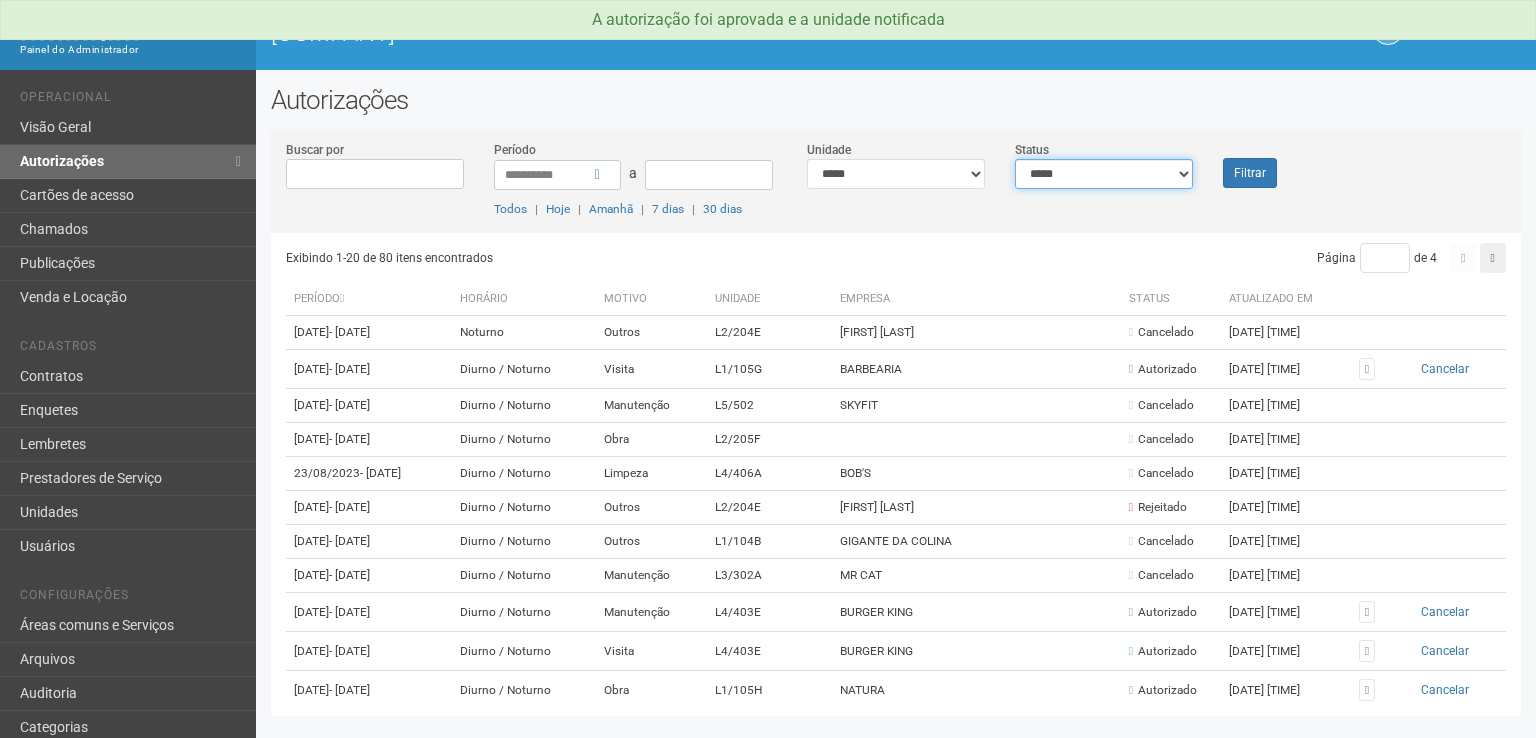 click on "**********" at bounding box center [1104, 174] 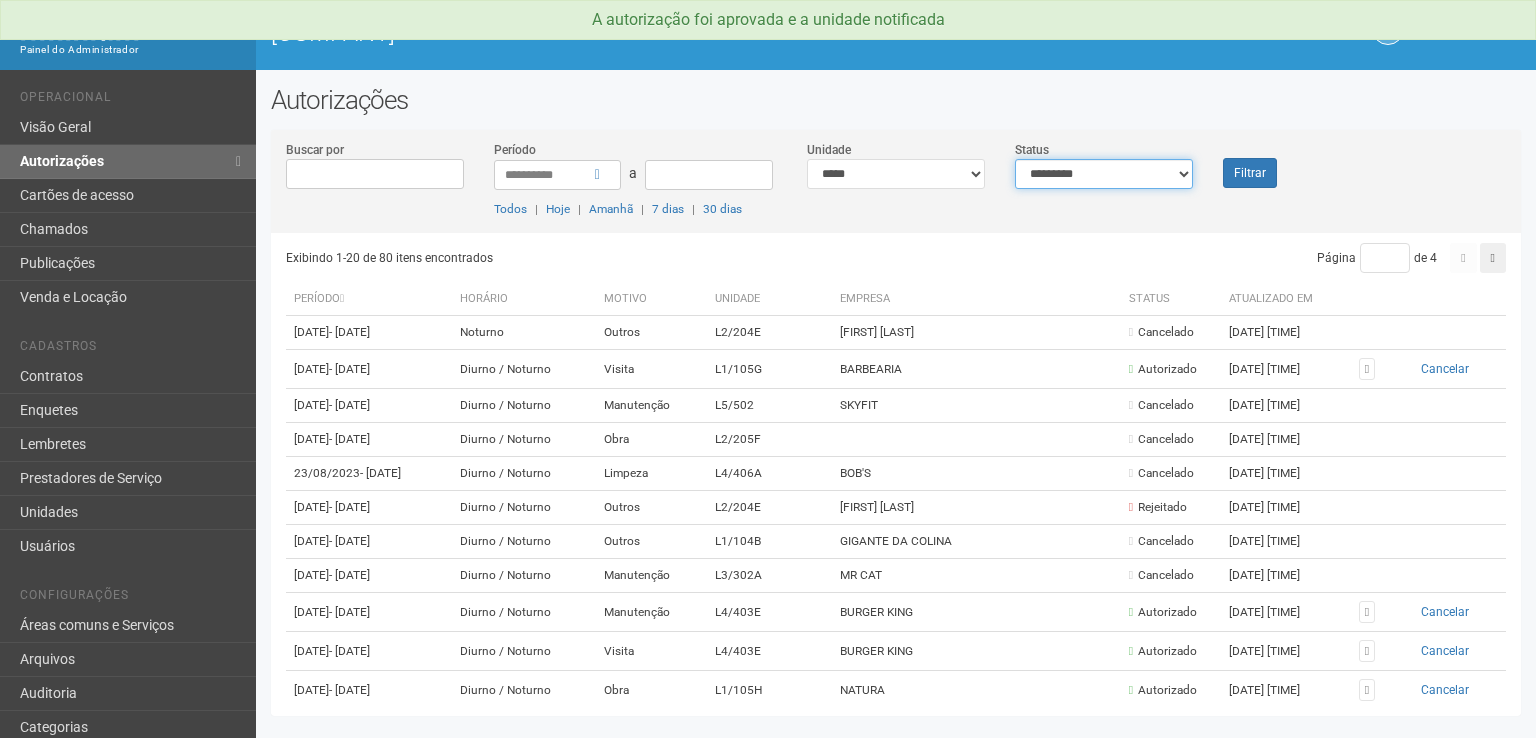 click on "**********" at bounding box center (1104, 174) 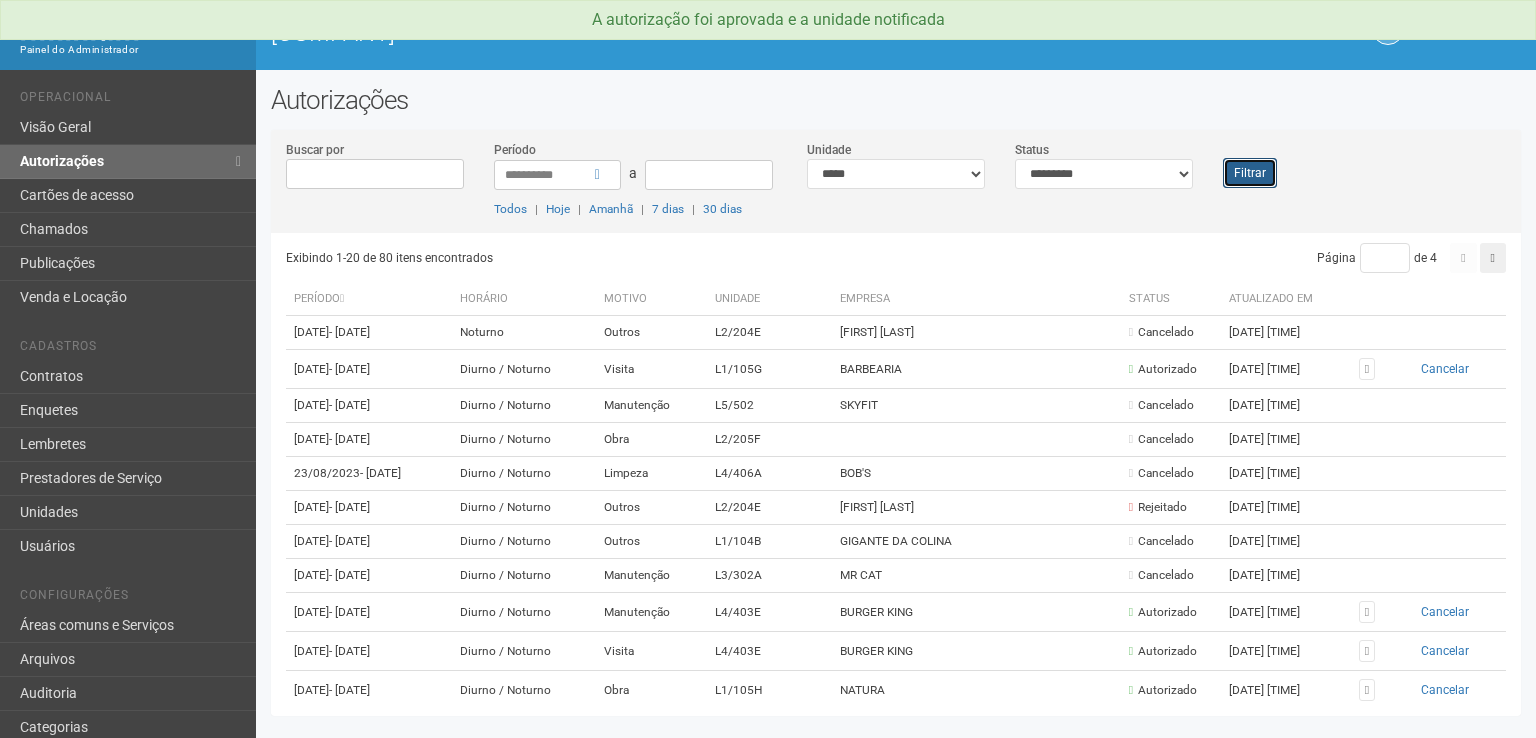 click on "Filtrar" at bounding box center (1250, 173) 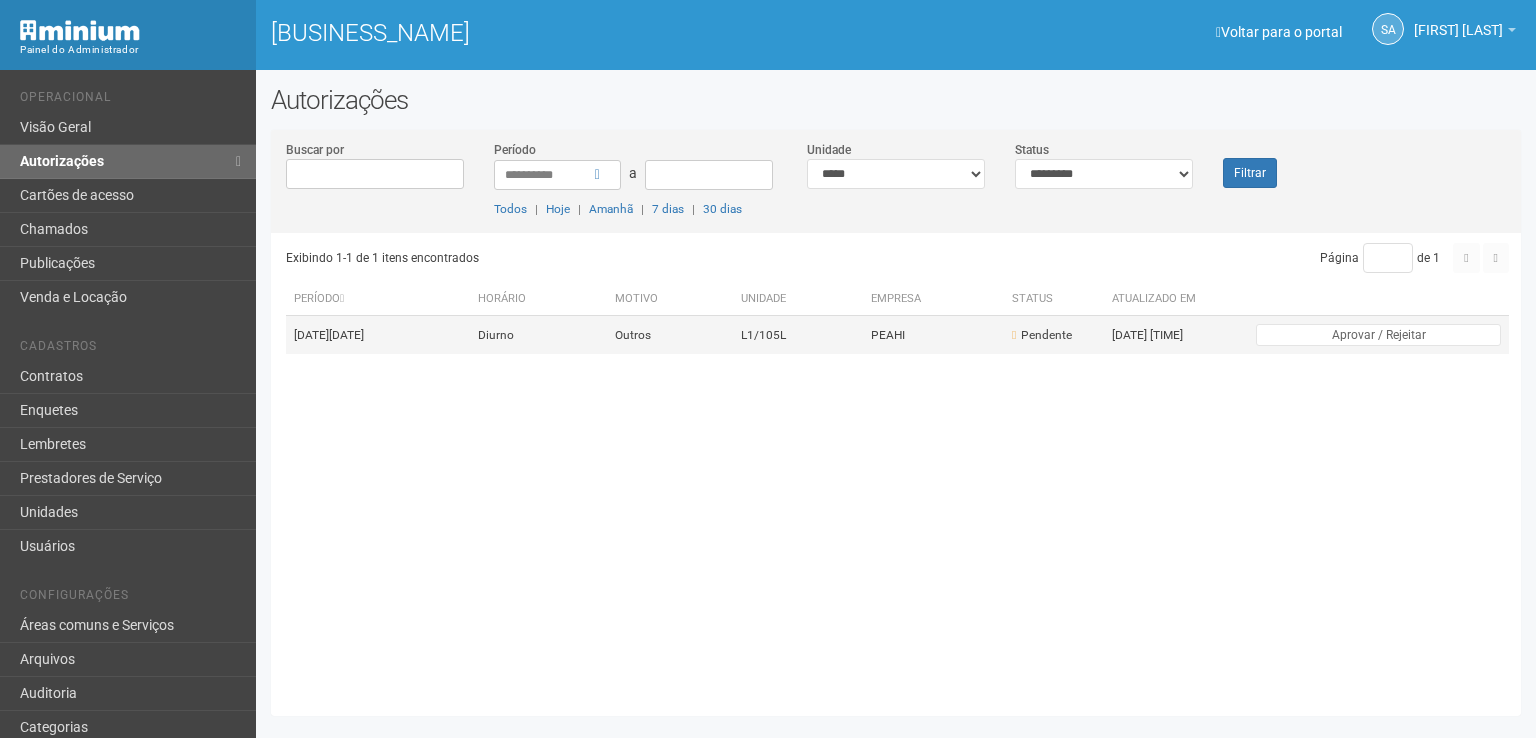 scroll, scrollTop: 0, scrollLeft: 0, axis: both 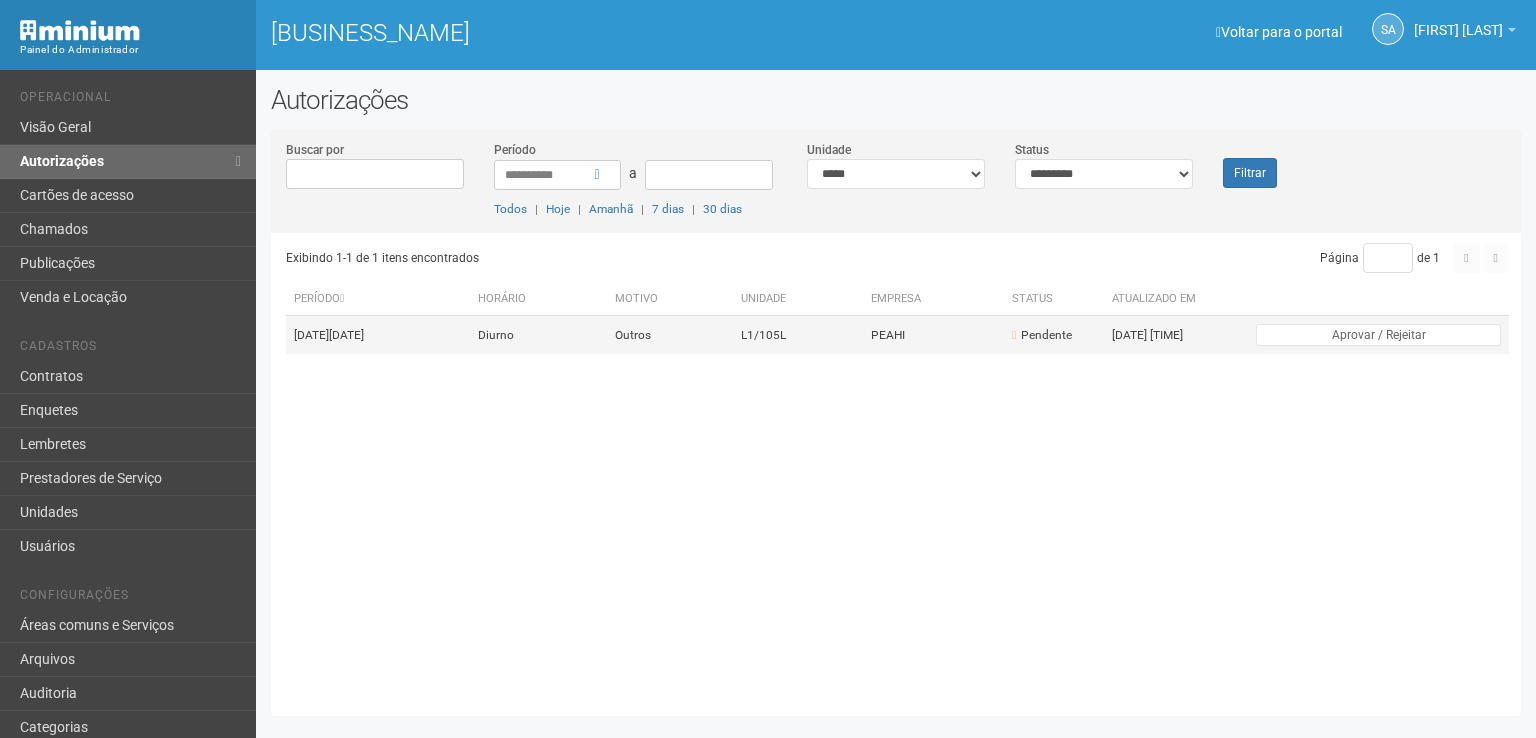 click on "L1/105L" at bounding box center (798, 335) 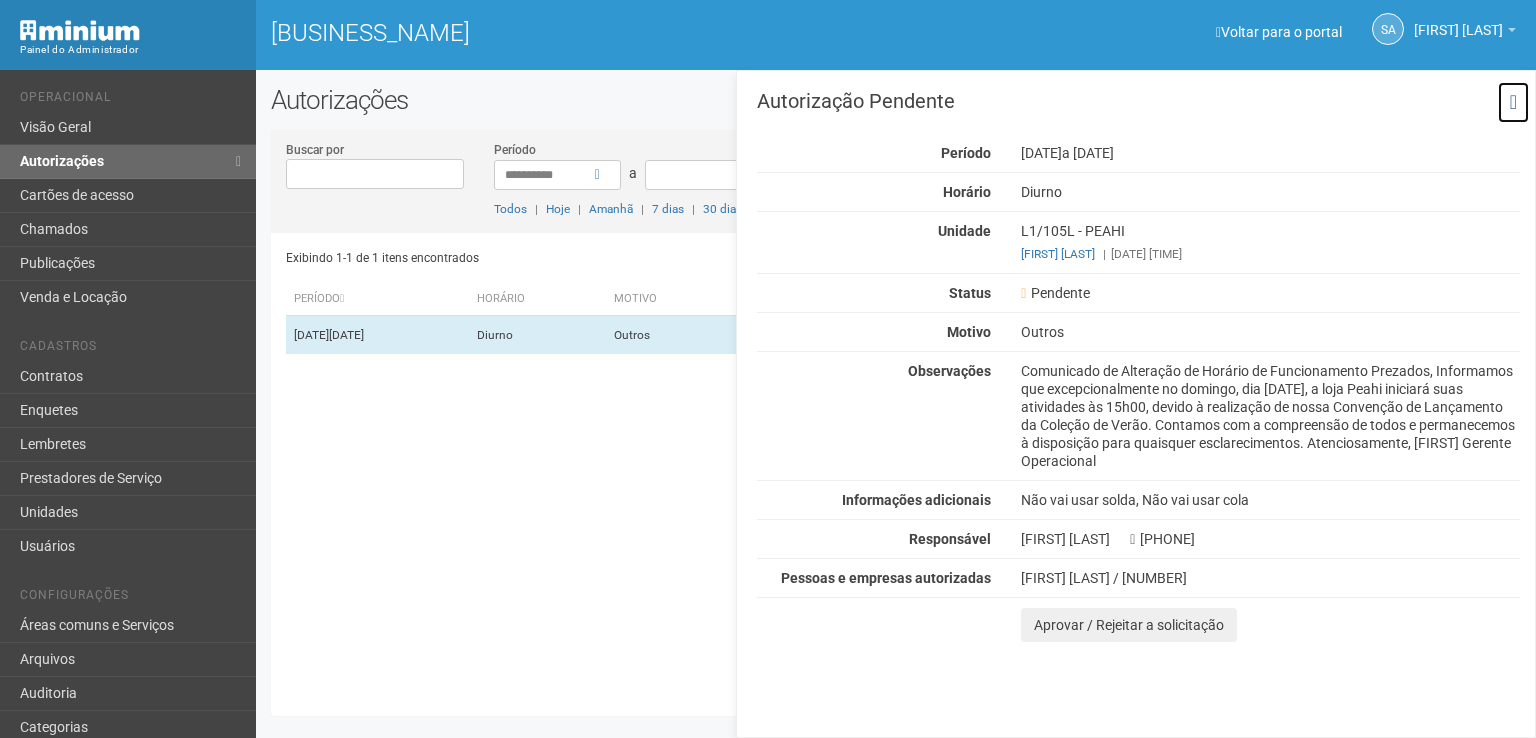click at bounding box center [1513, 102] 